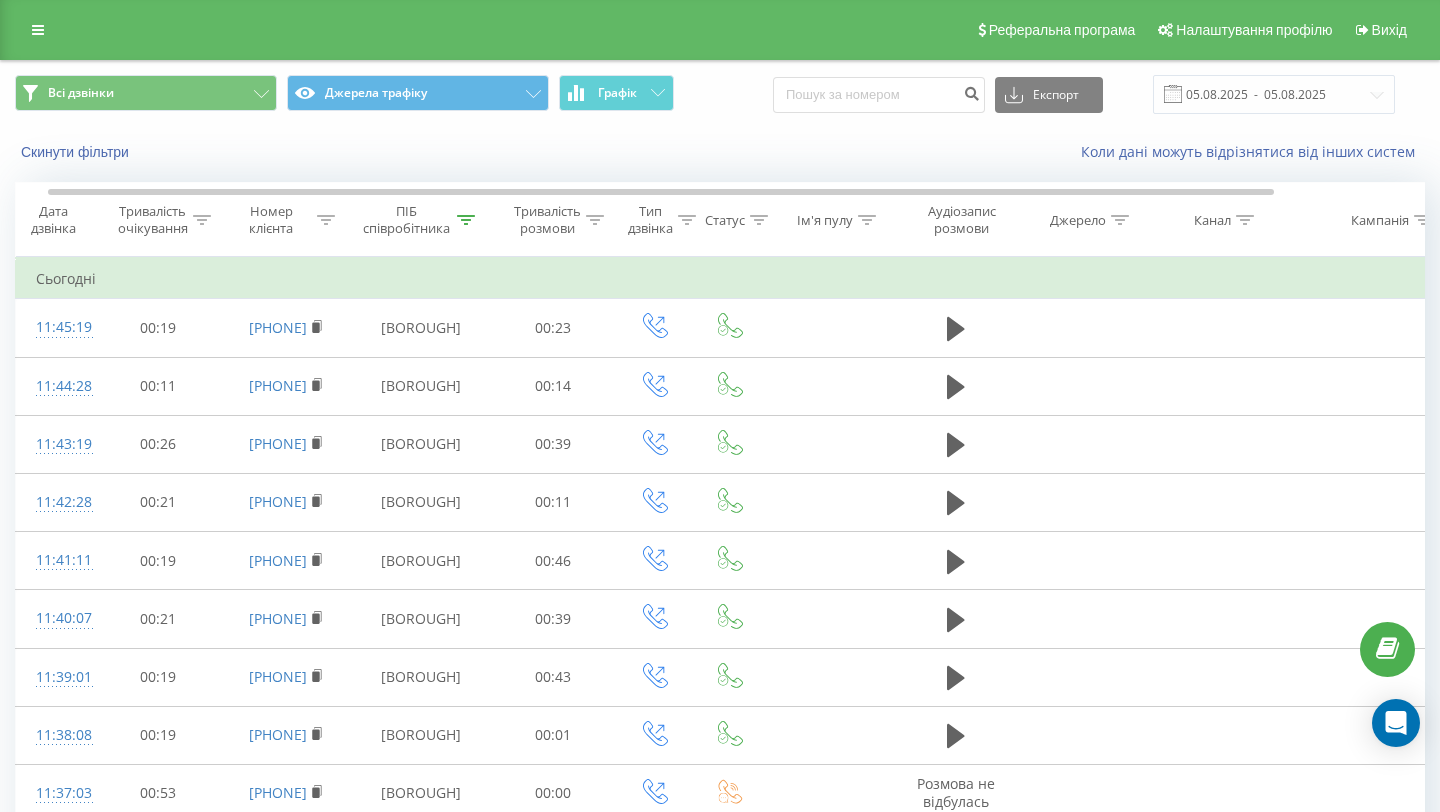scroll, scrollTop: 0, scrollLeft: 0, axis: both 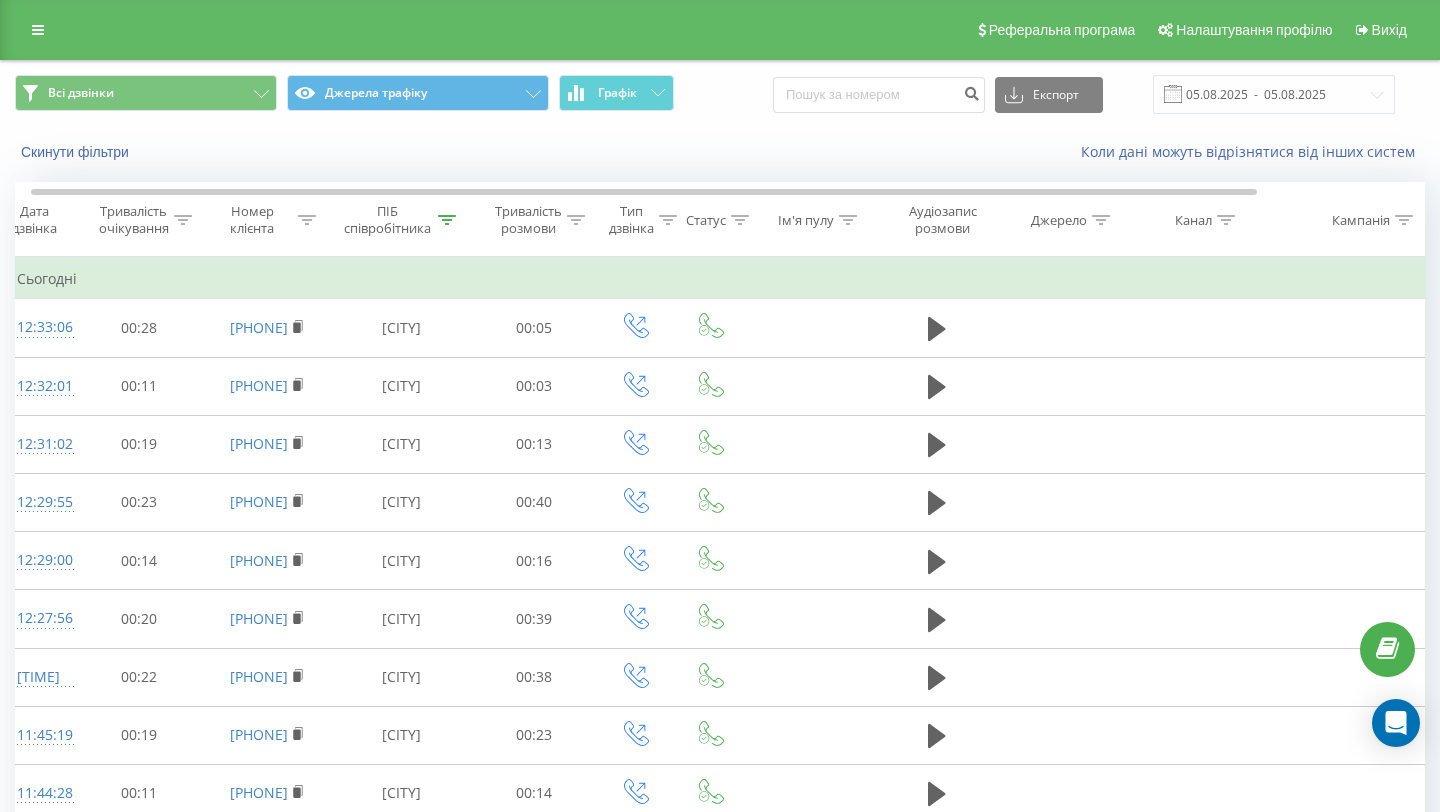 click on "ПІБ співробітника" at bounding box center (388, 220) 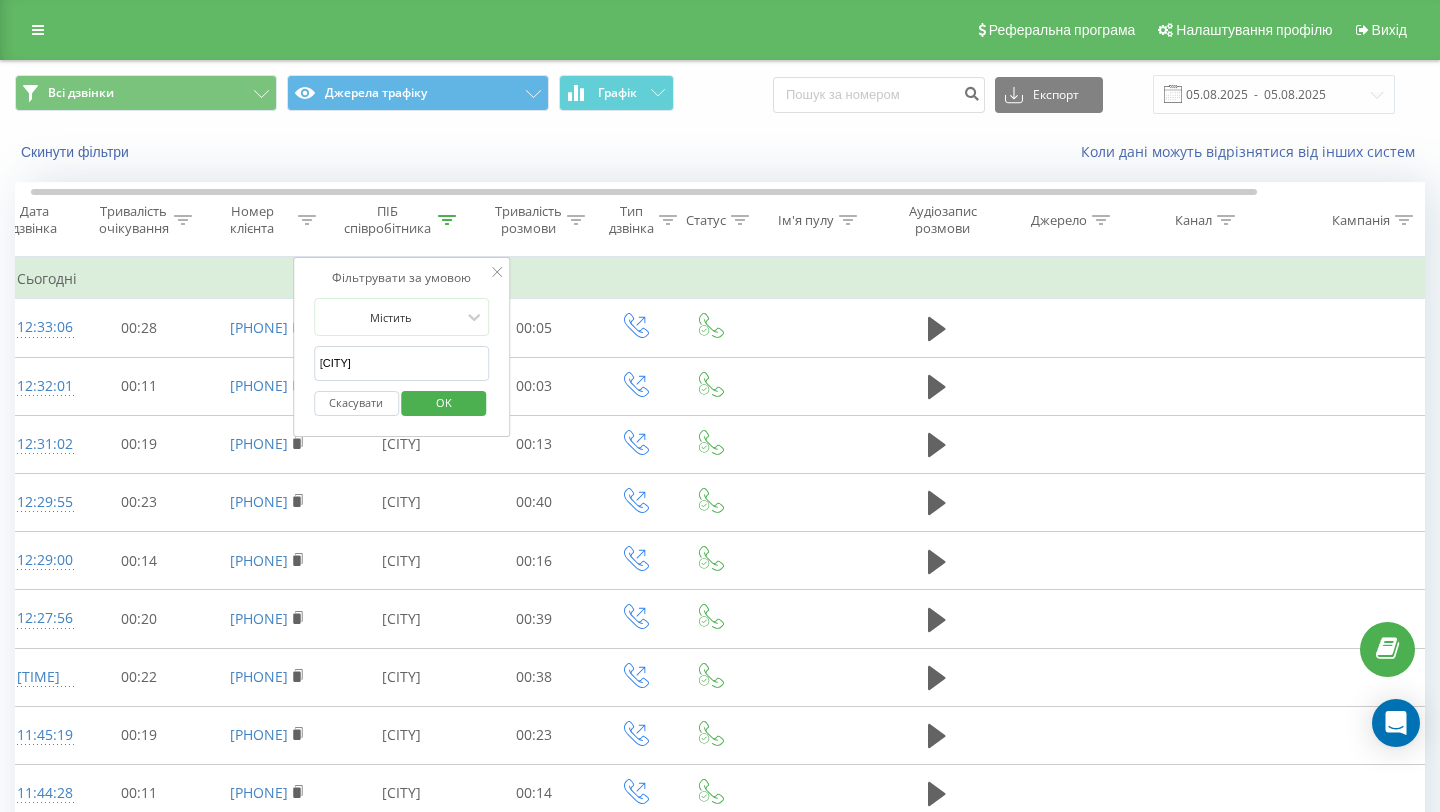click on "Brooklyn" at bounding box center [402, 363] 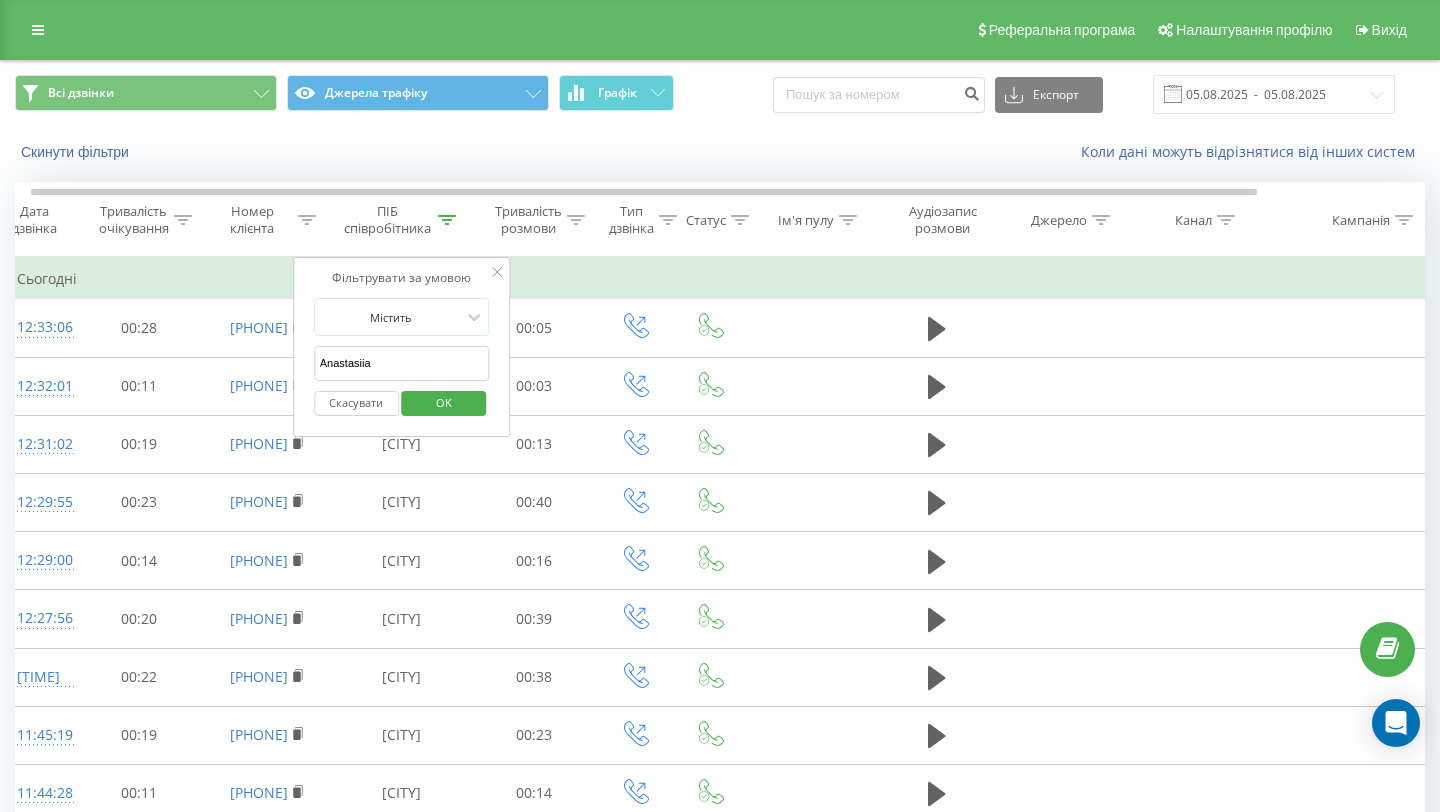 click on "OK" at bounding box center (444, 402) 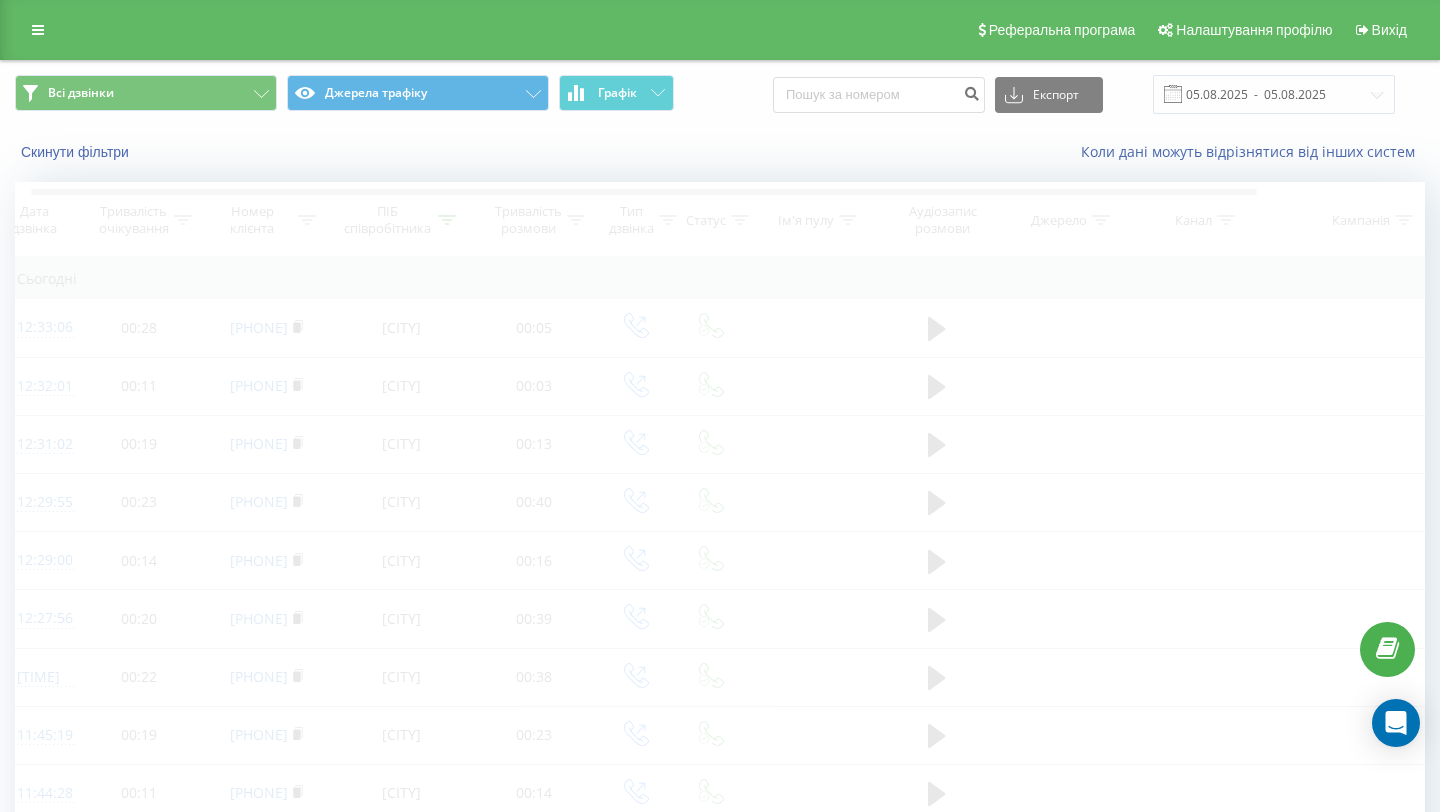 scroll, scrollTop: 0, scrollLeft: 0, axis: both 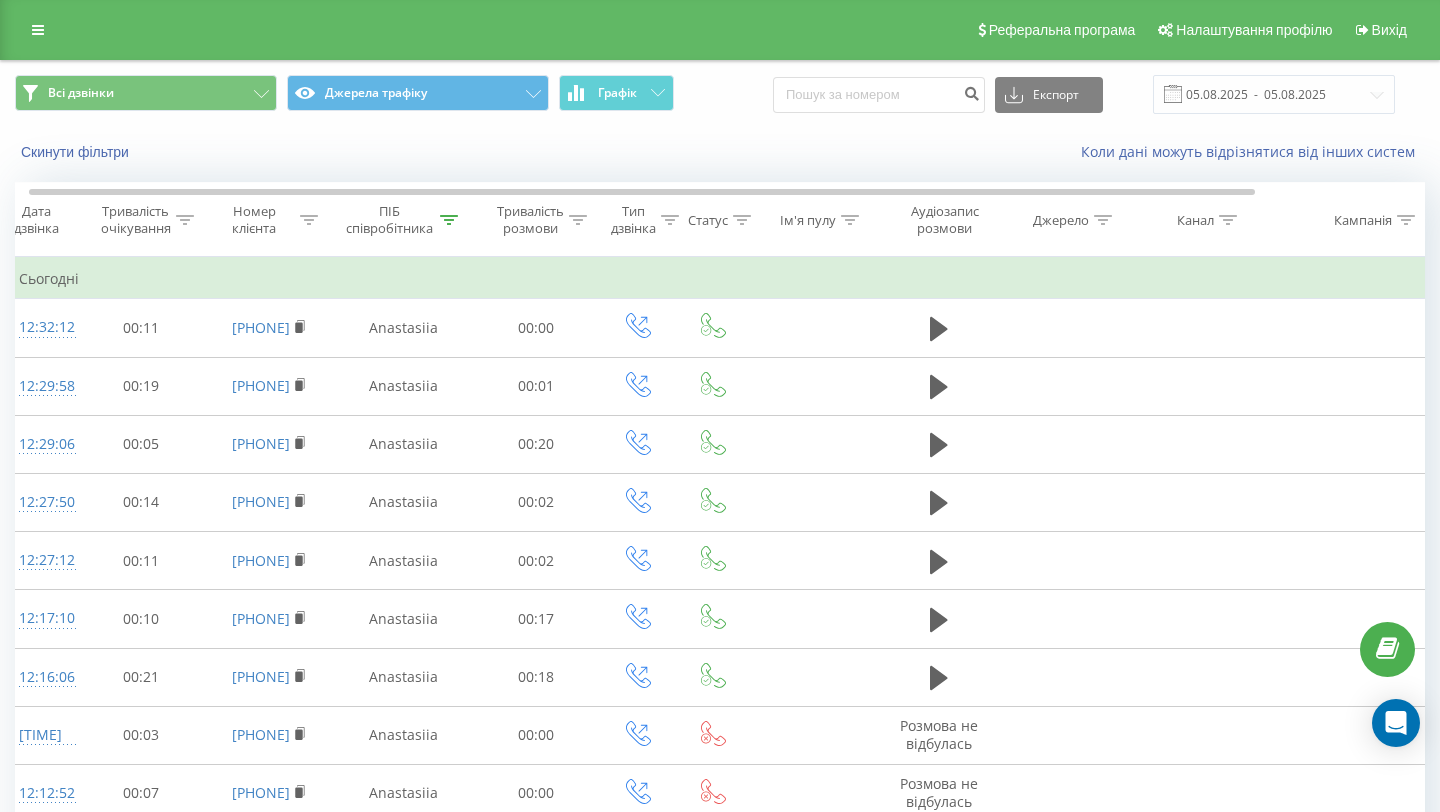 click on "ПІБ співробітника" at bounding box center [390, 220] 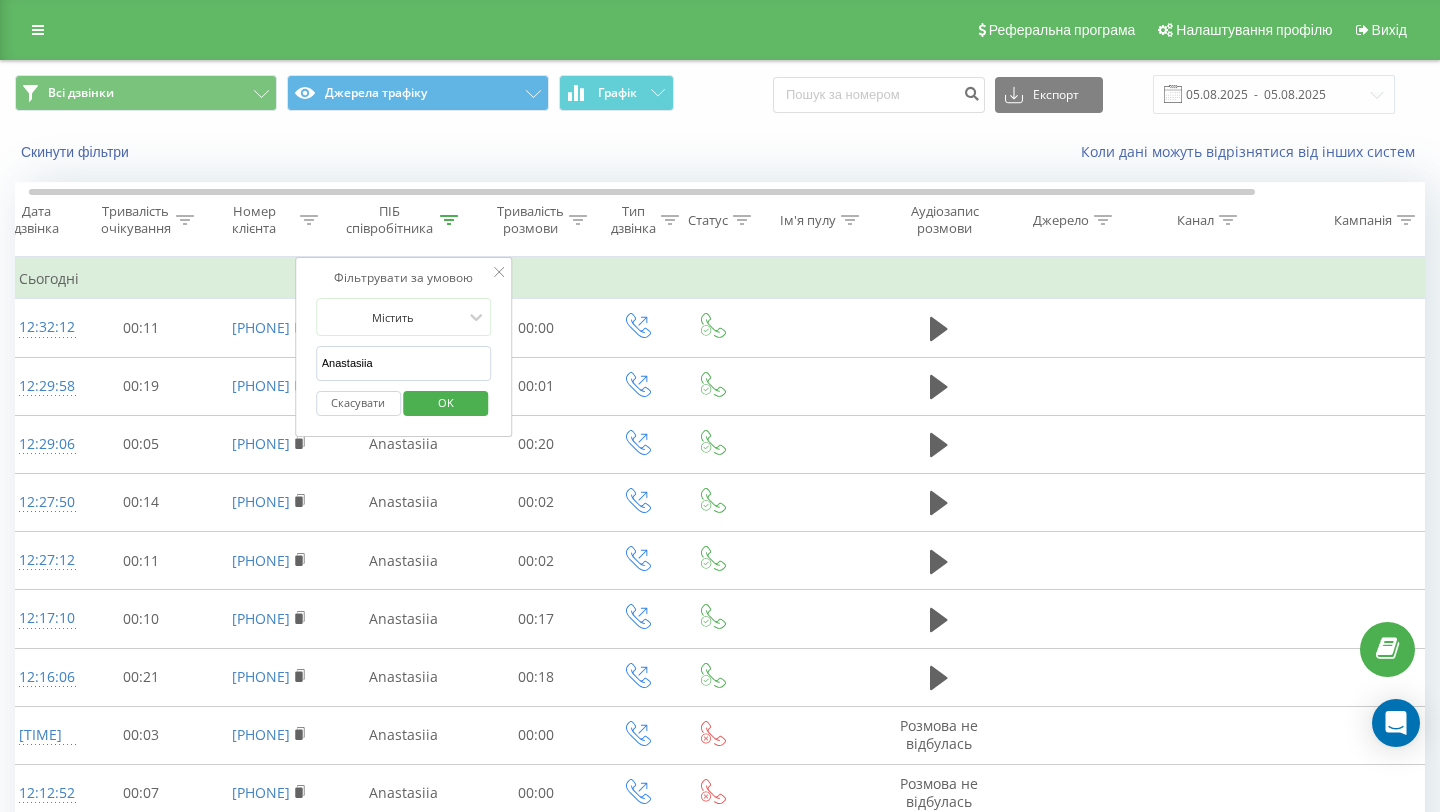 click on "Anastasiia" at bounding box center (404, 363) 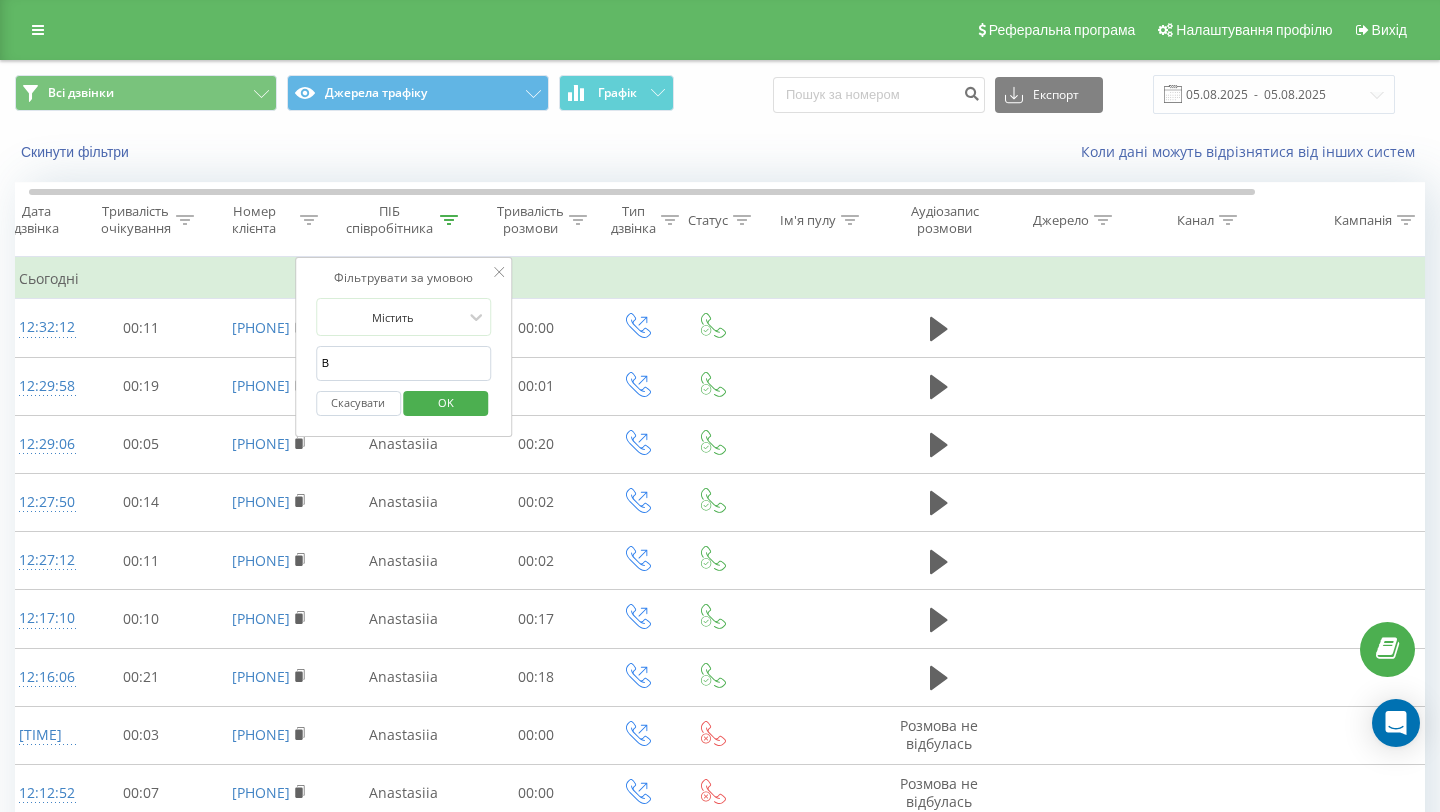 type on "Brooklyn" 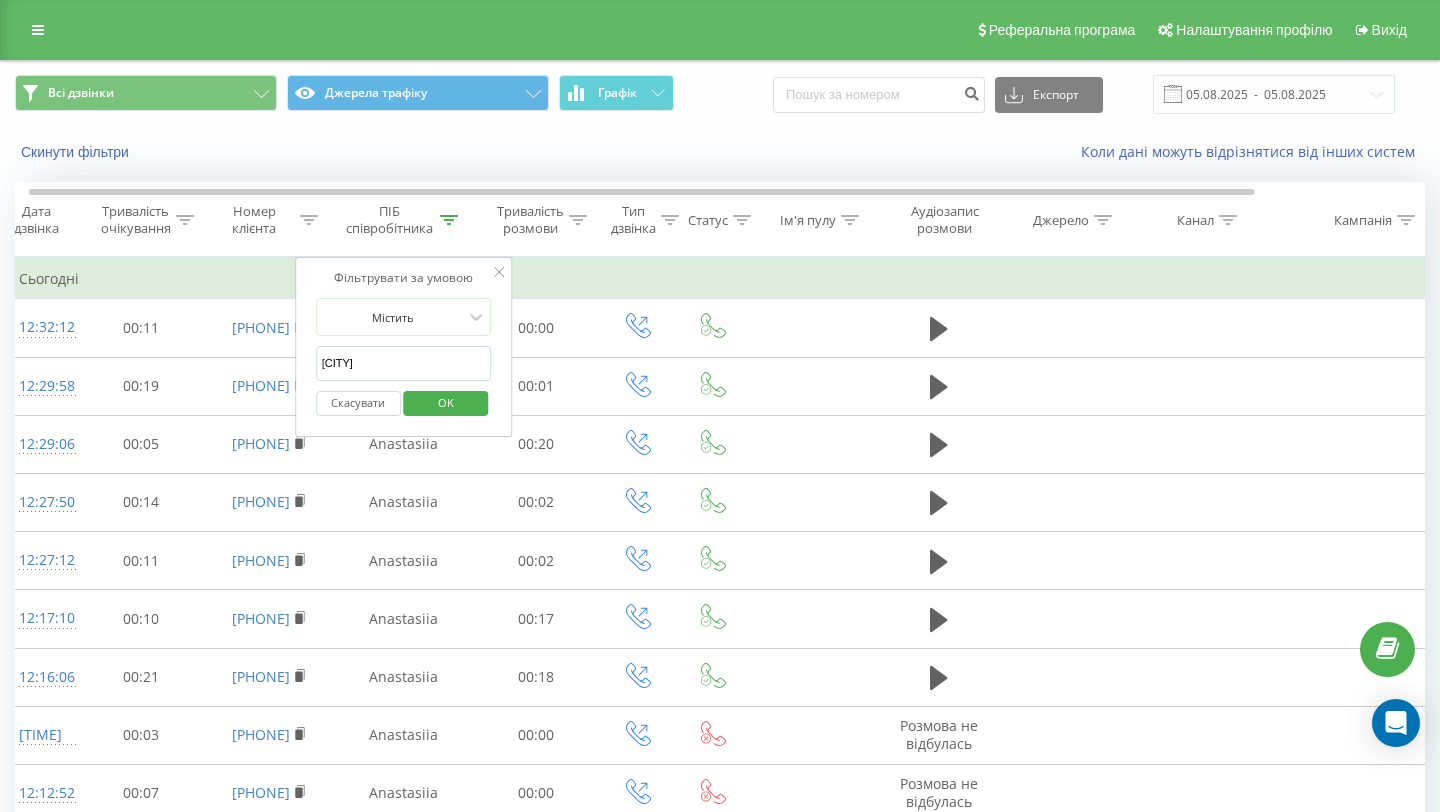 click on "OK" at bounding box center (446, 402) 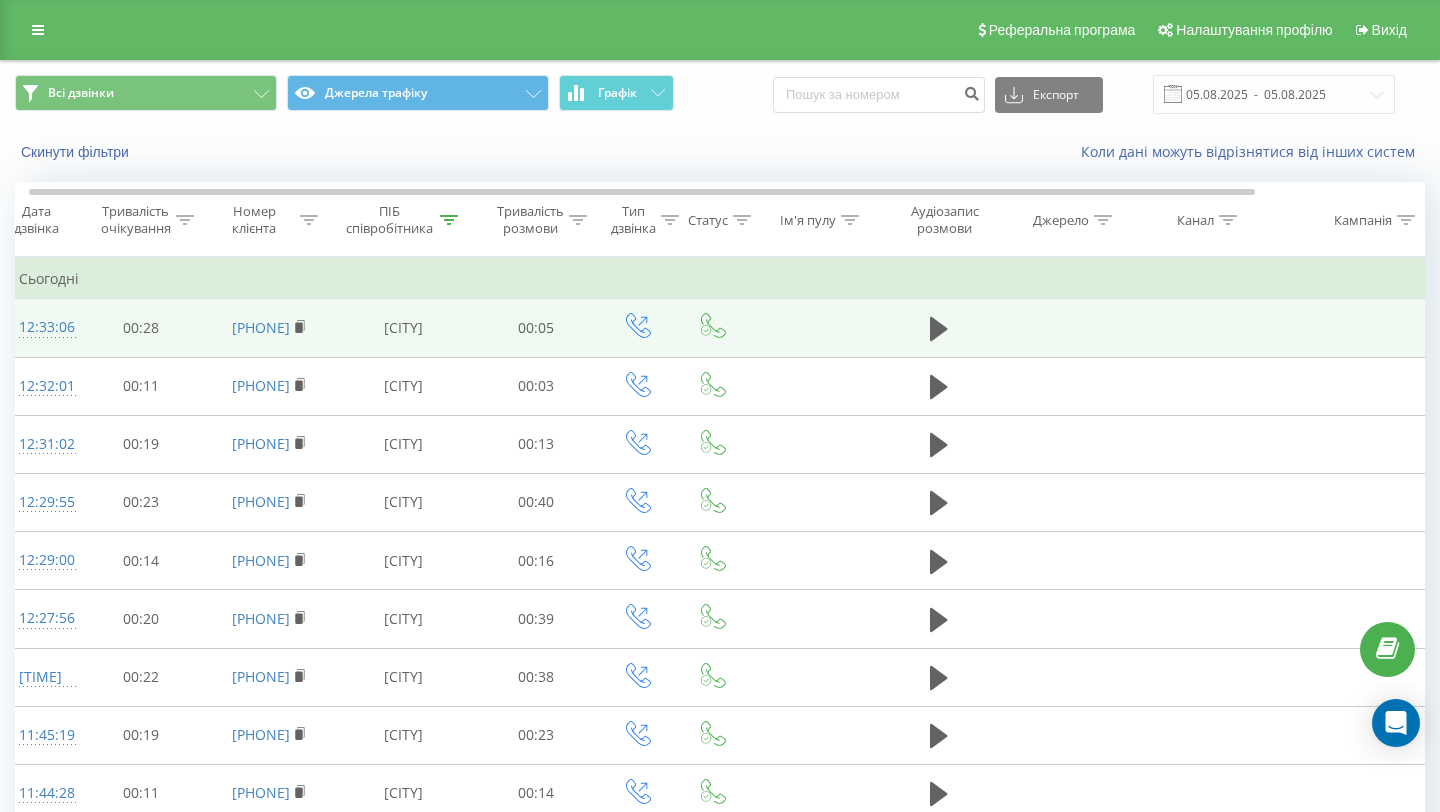scroll, scrollTop: 0, scrollLeft: 0, axis: both 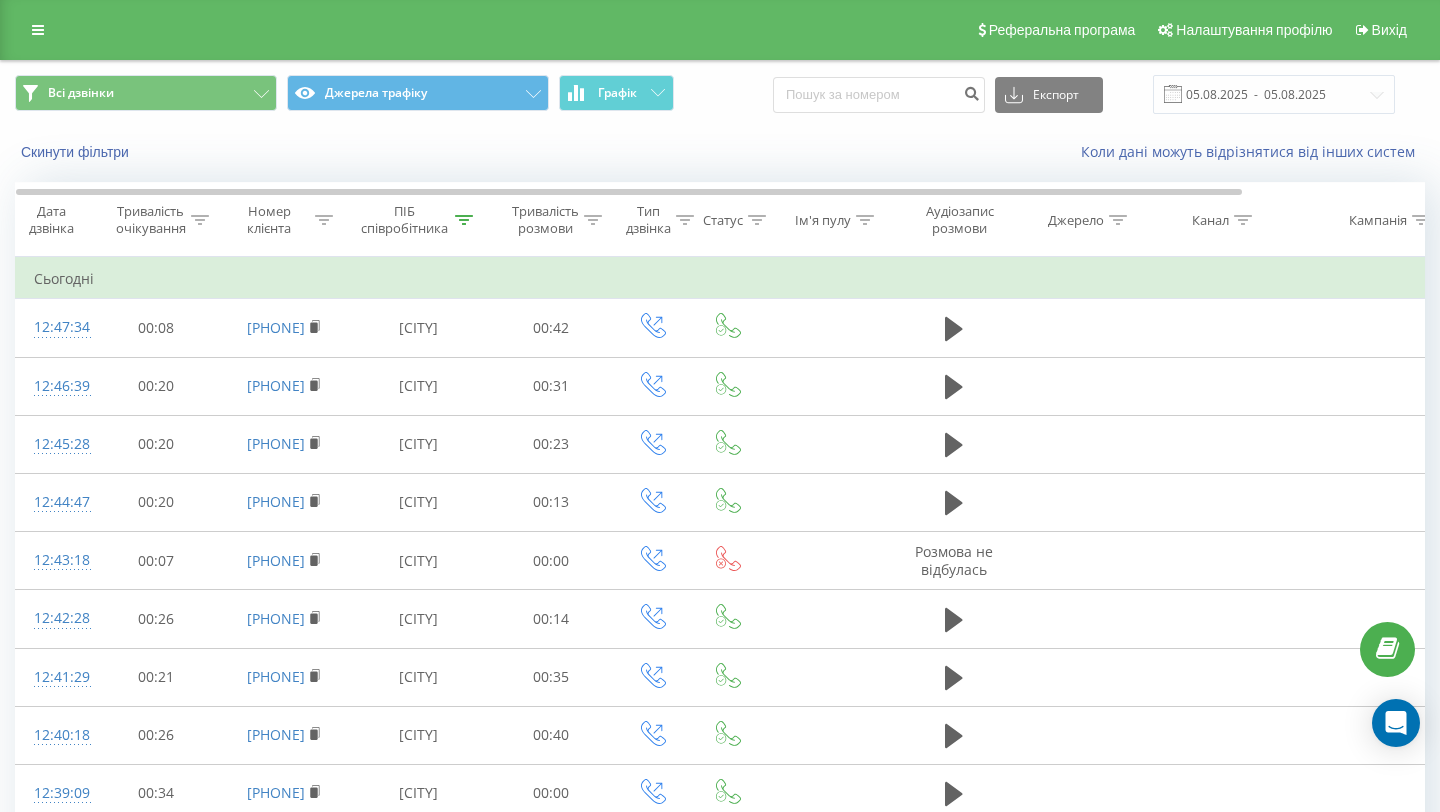 click on "ПІБ співробітника" at bounding box center [405, 220] 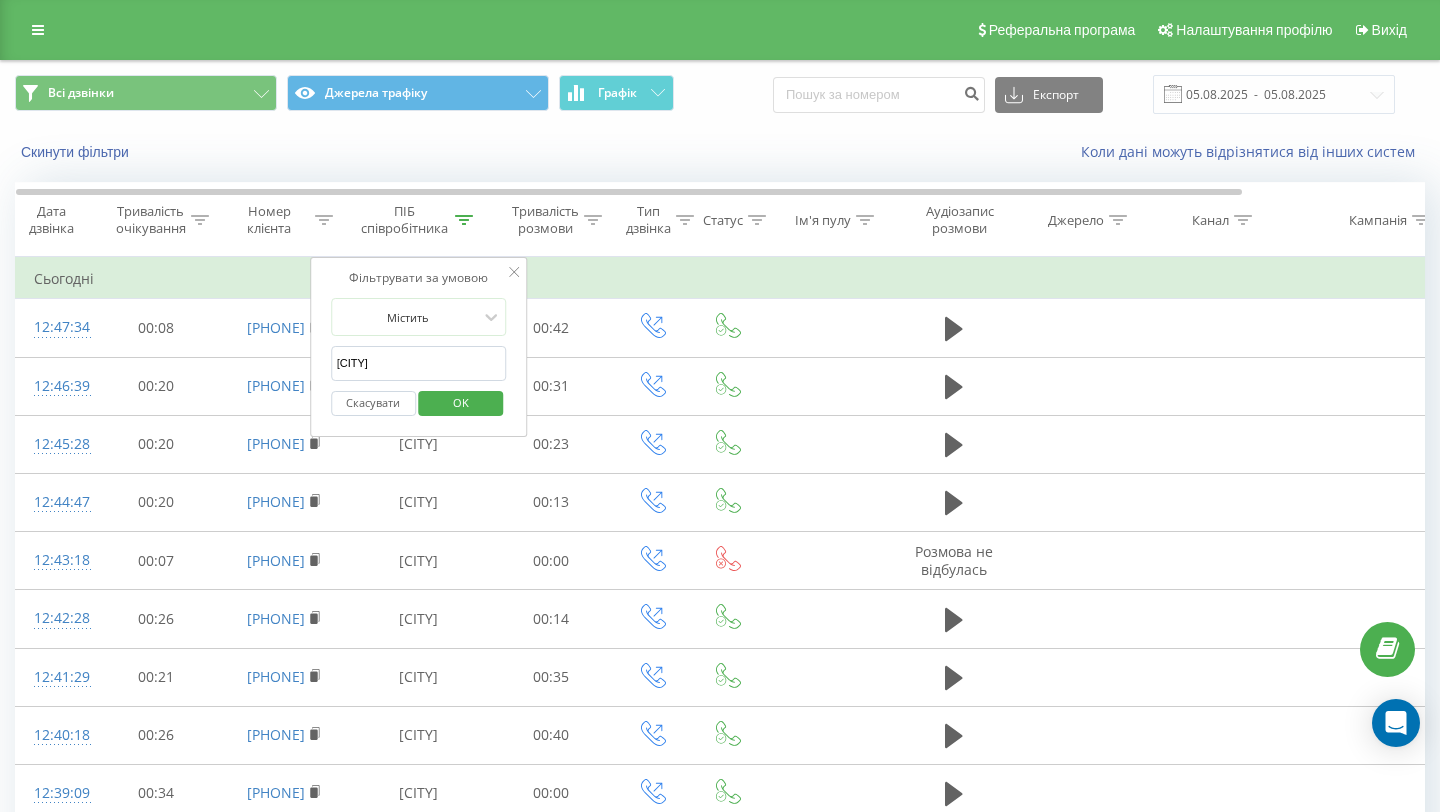 click on "Brooklyn" at bounding box center (419, 363) 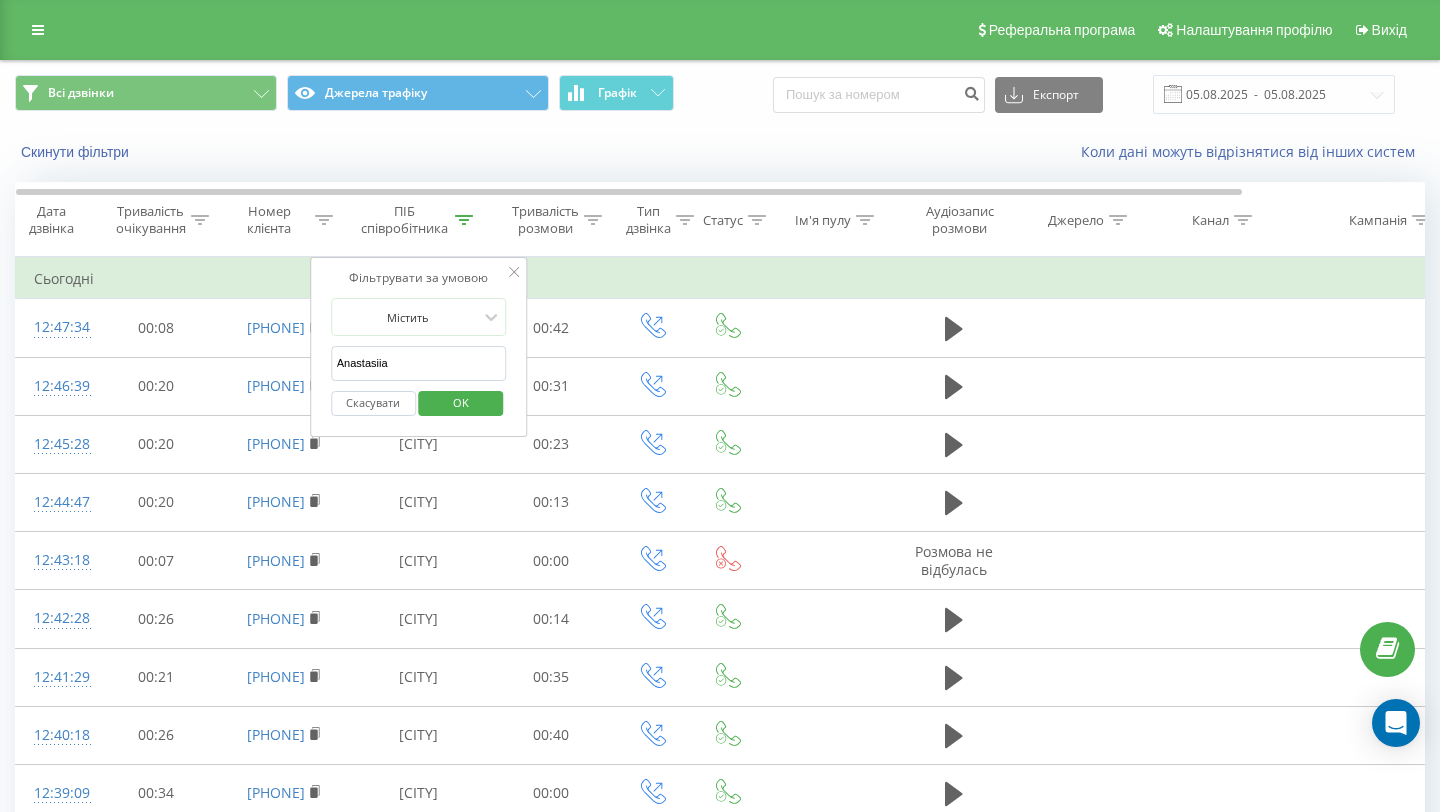 click on "OK" at bounding box center [461, 402] 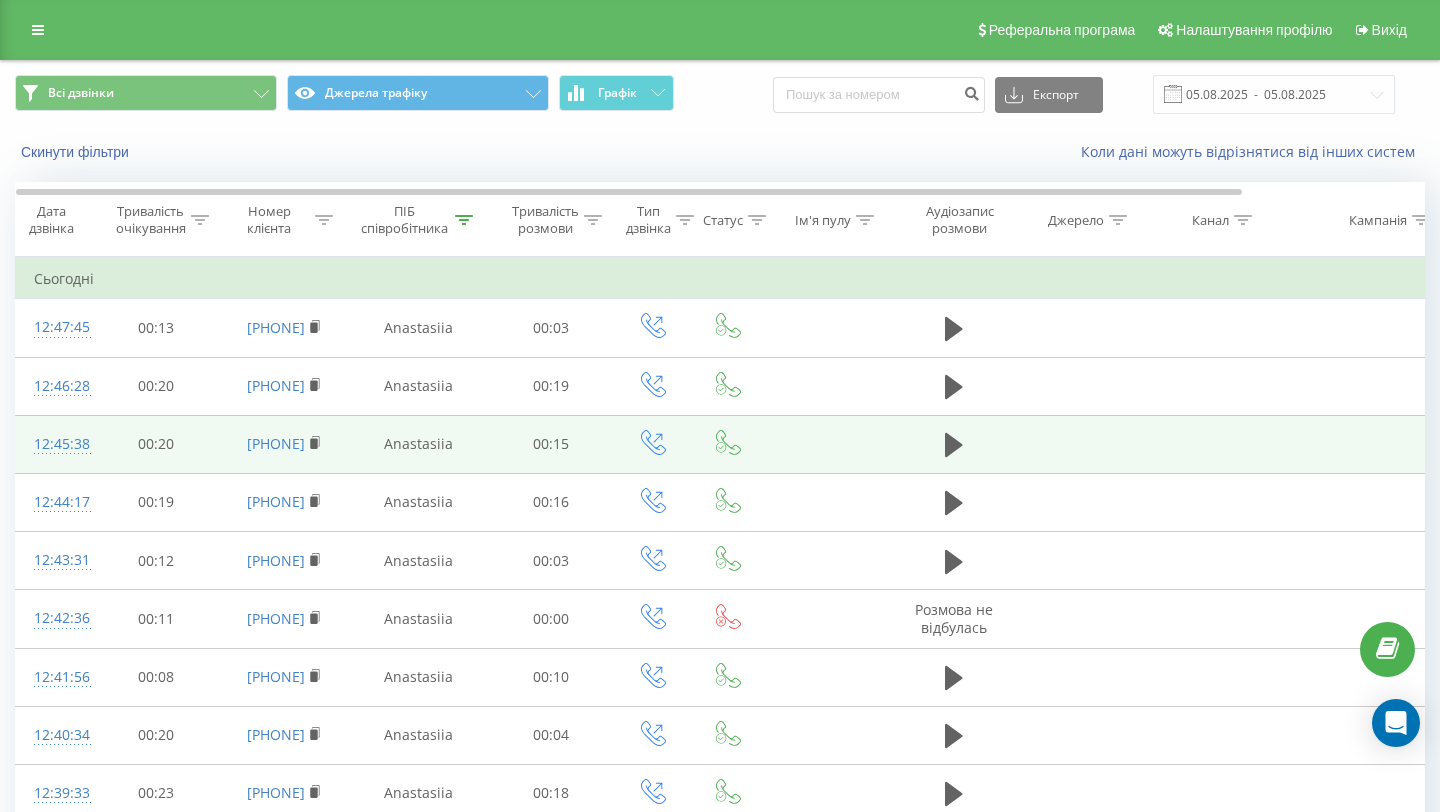 scroll, scrollTop: 453, scrollLeft: 0, axis: vertical 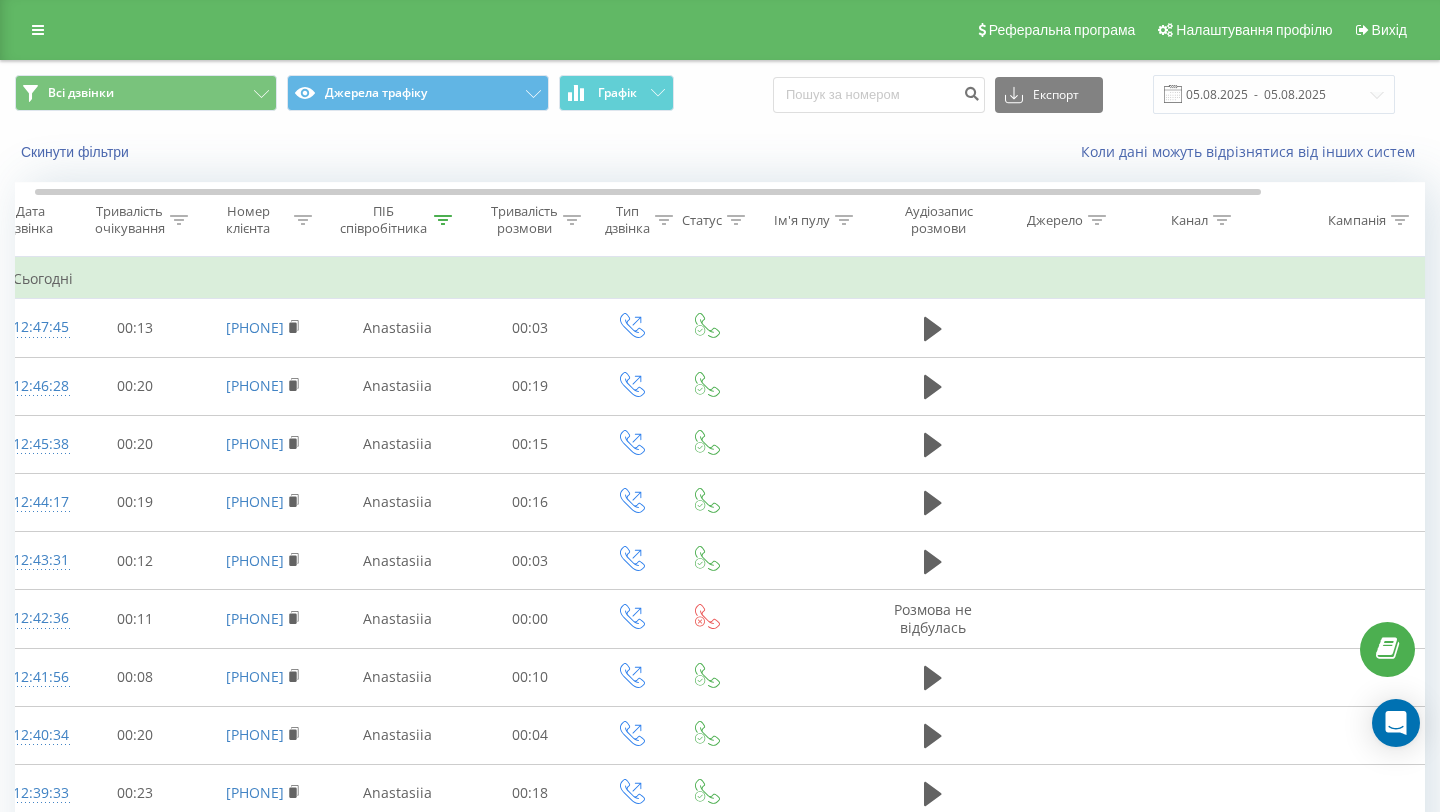 click on "ПІБ співробітника" at bounding box center (384, 220) 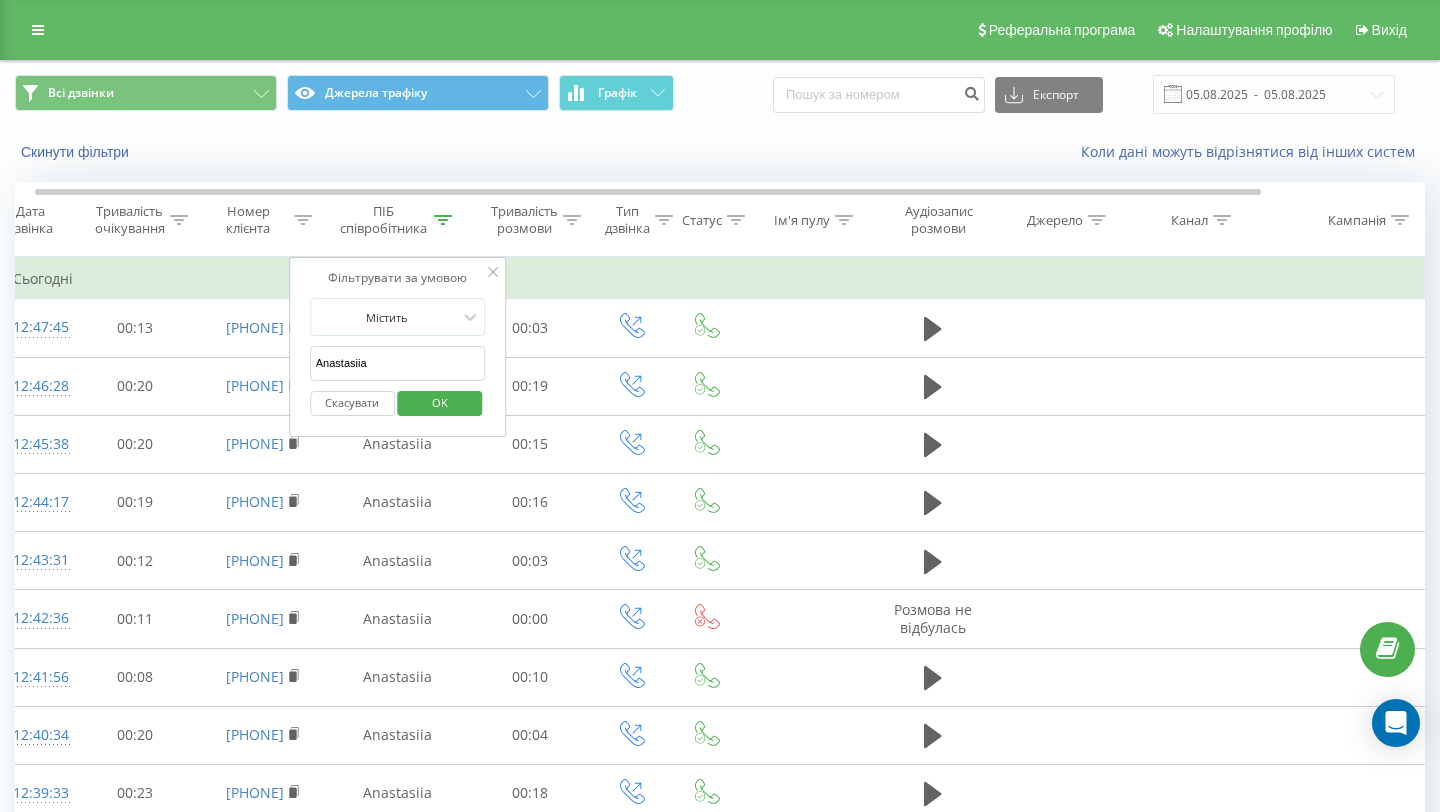 click on "Anastasiia" at bounding box center [398, 363] 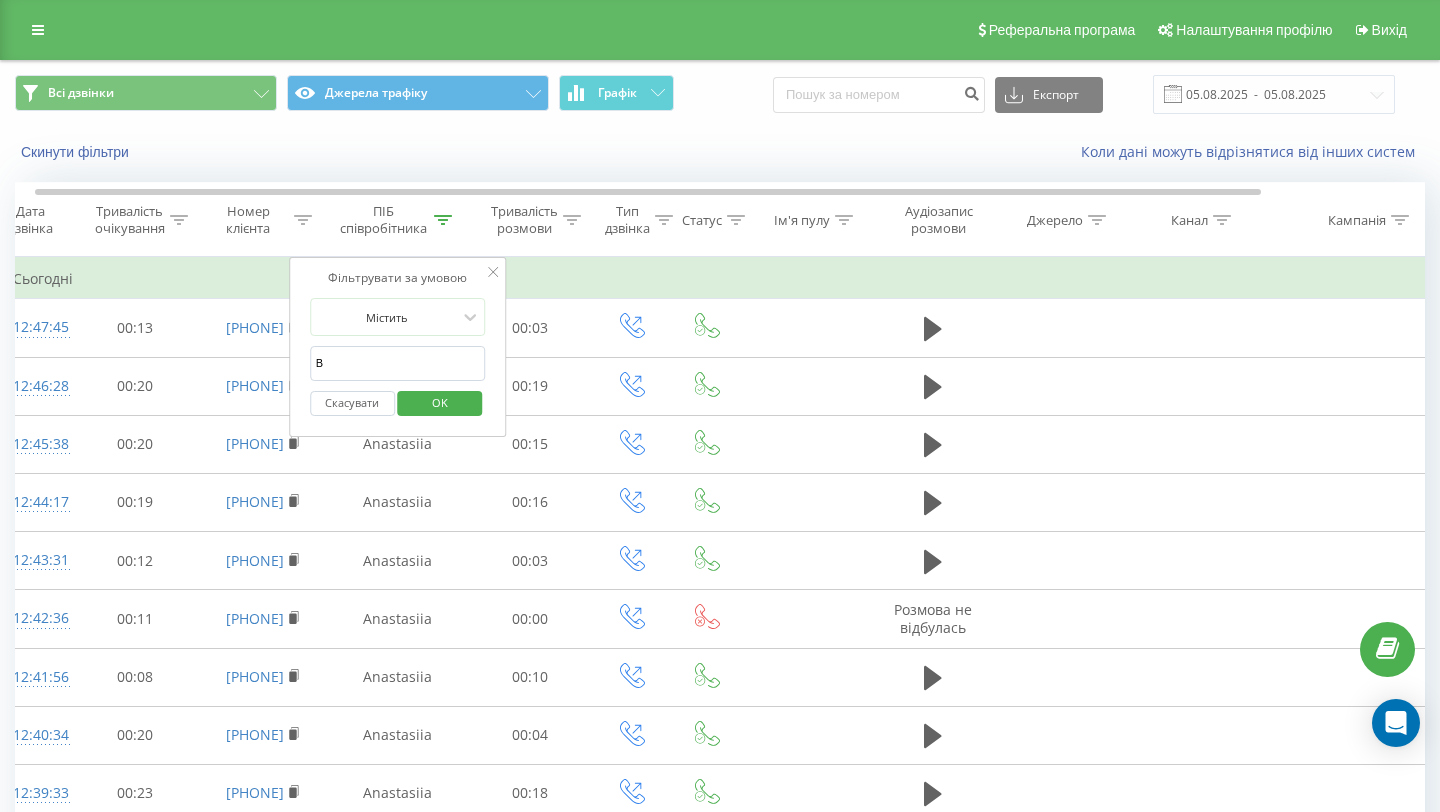 type on "Brooklyn" 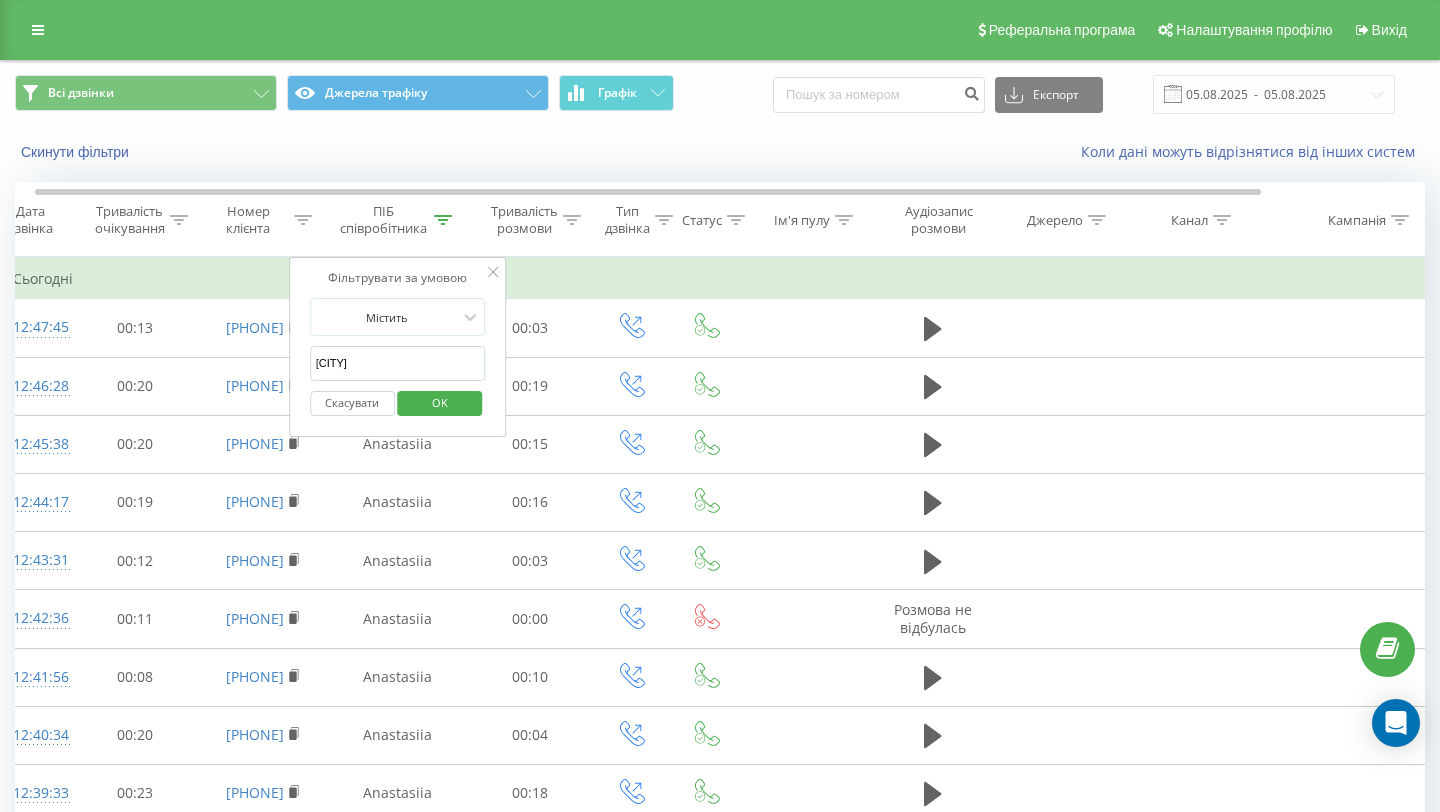 click on "OK" at bounding box center (440, 402) 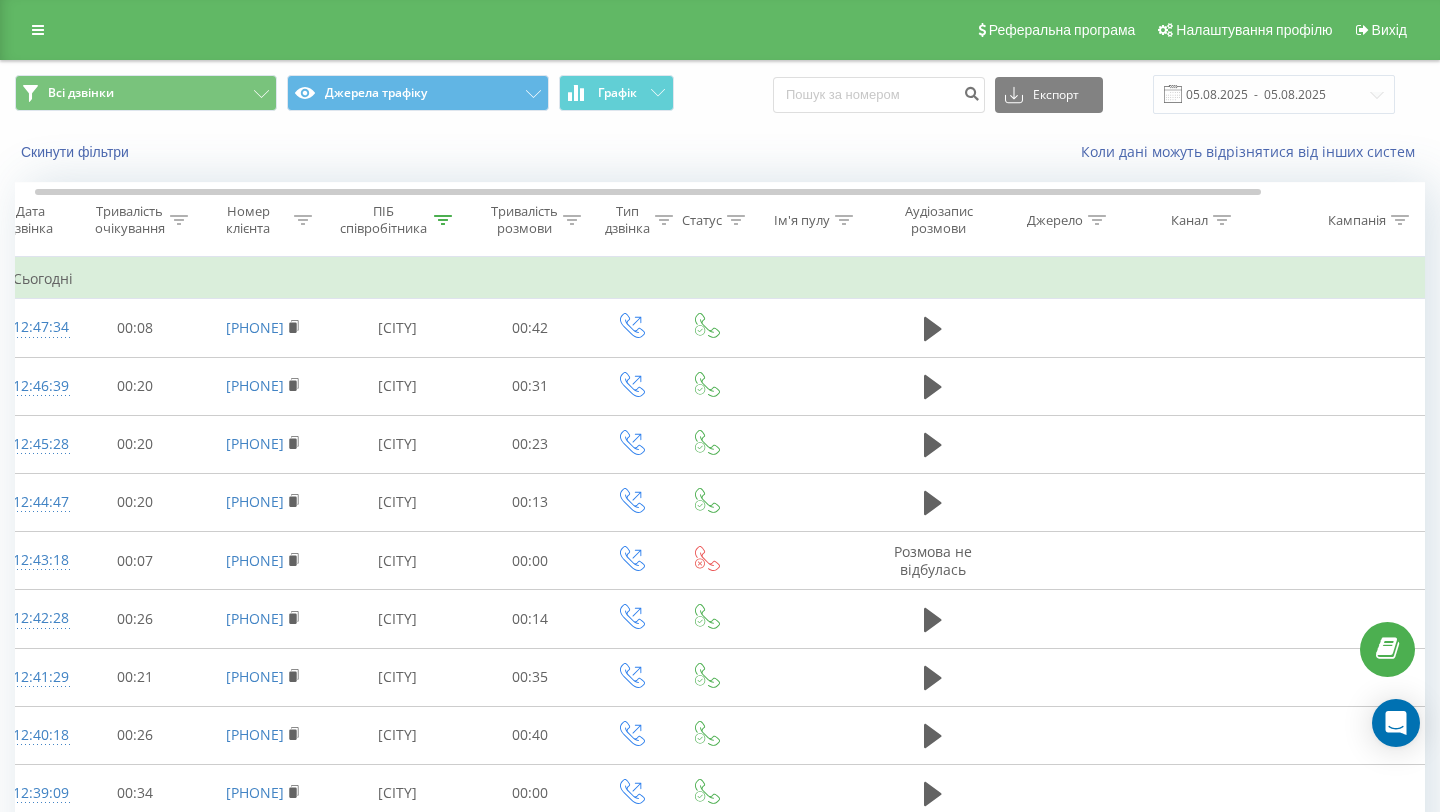 scroll, scrollTop: 0, scrollLeft: 0, axis: both 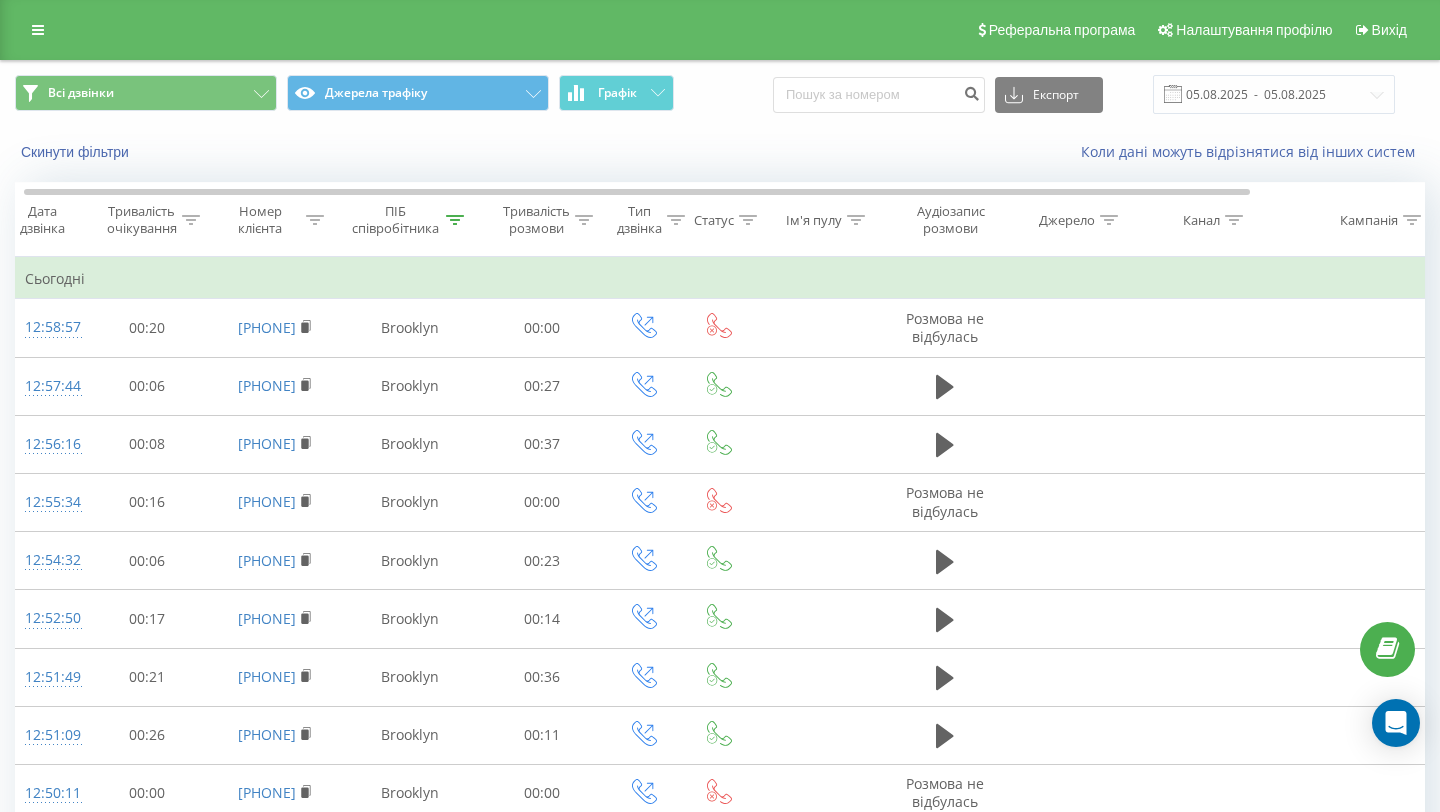 click on "ПІБ співробітника" at bounding box center [410, 220] 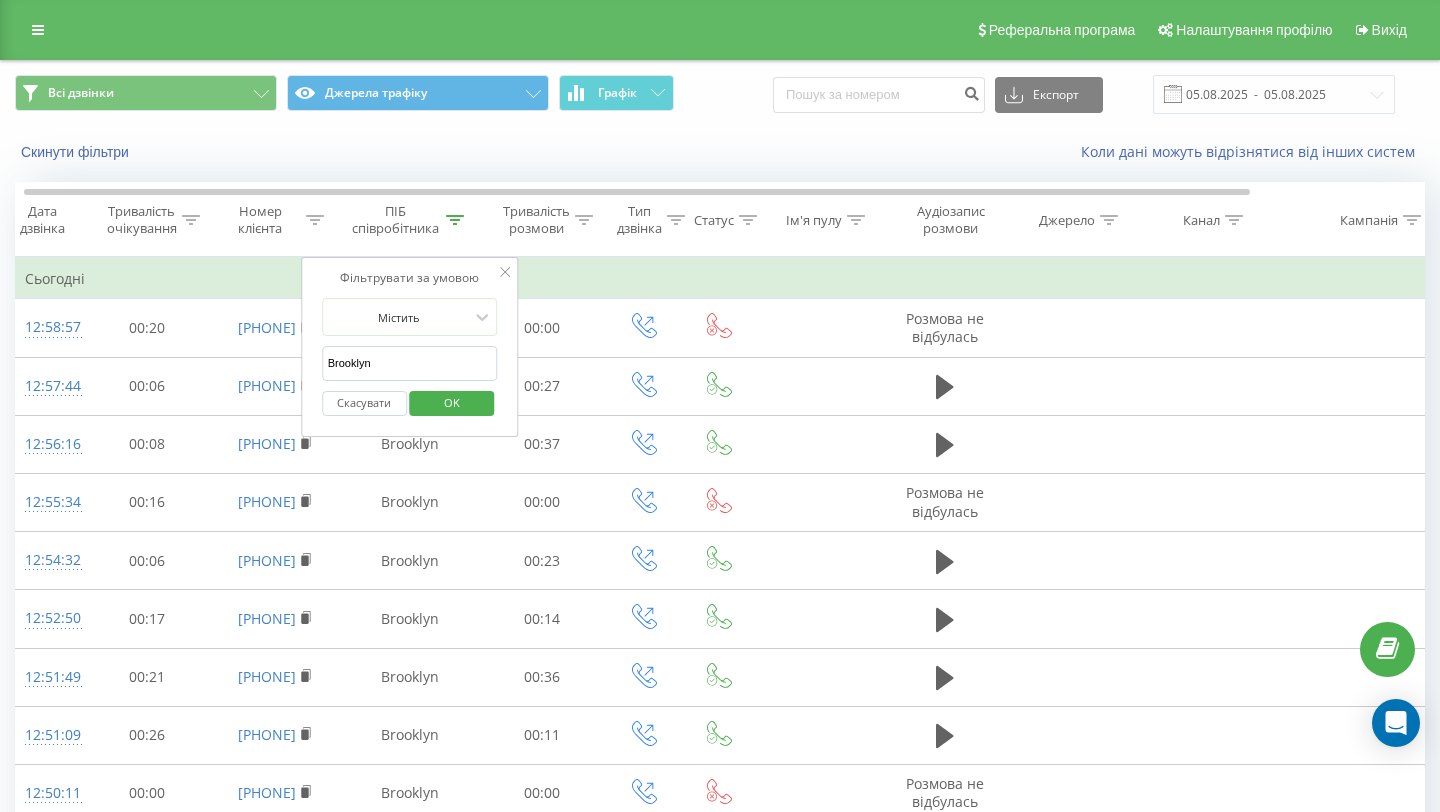 click on "Brooklyn" at bounding box center (410, 363) 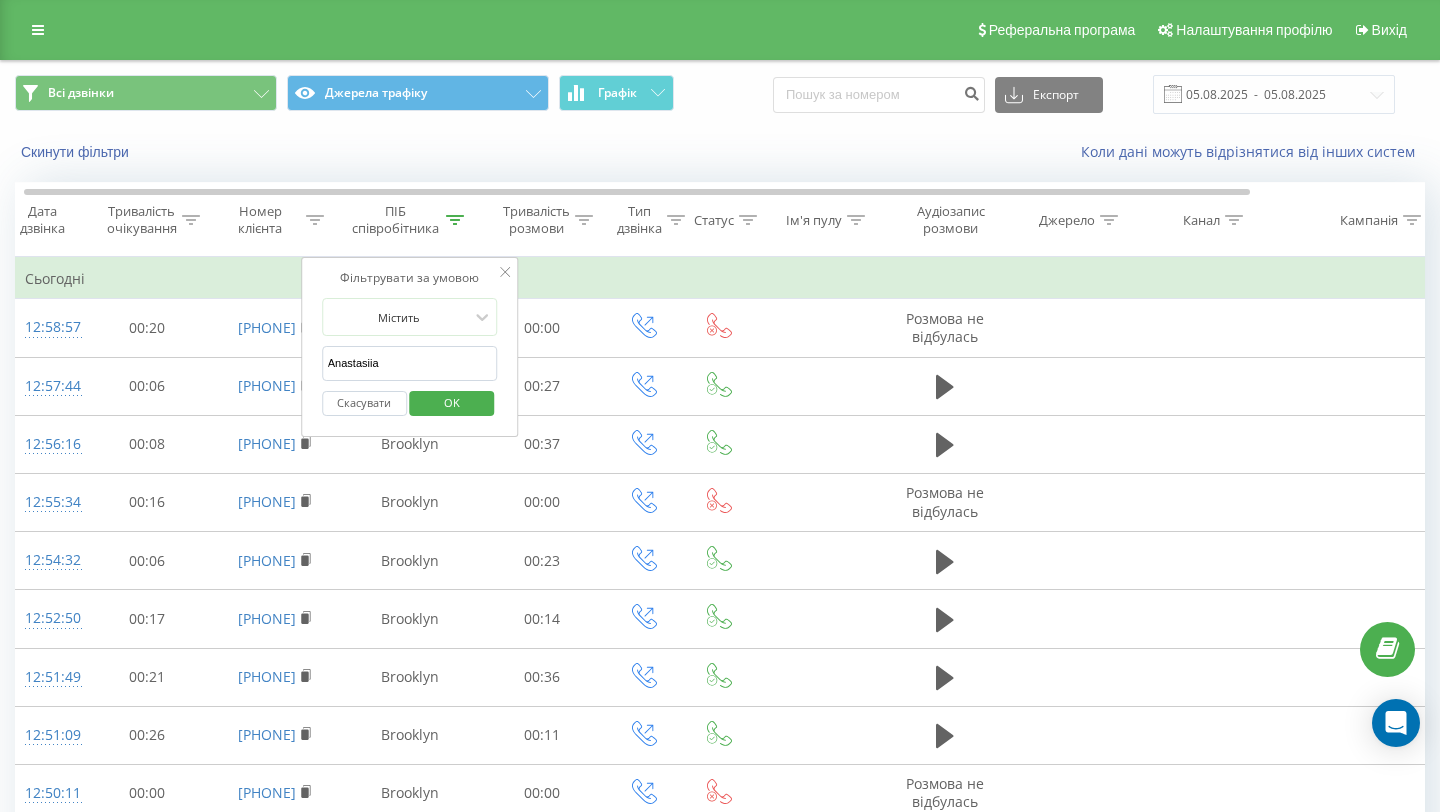 click on "OK" at bounding box center [452, 402] 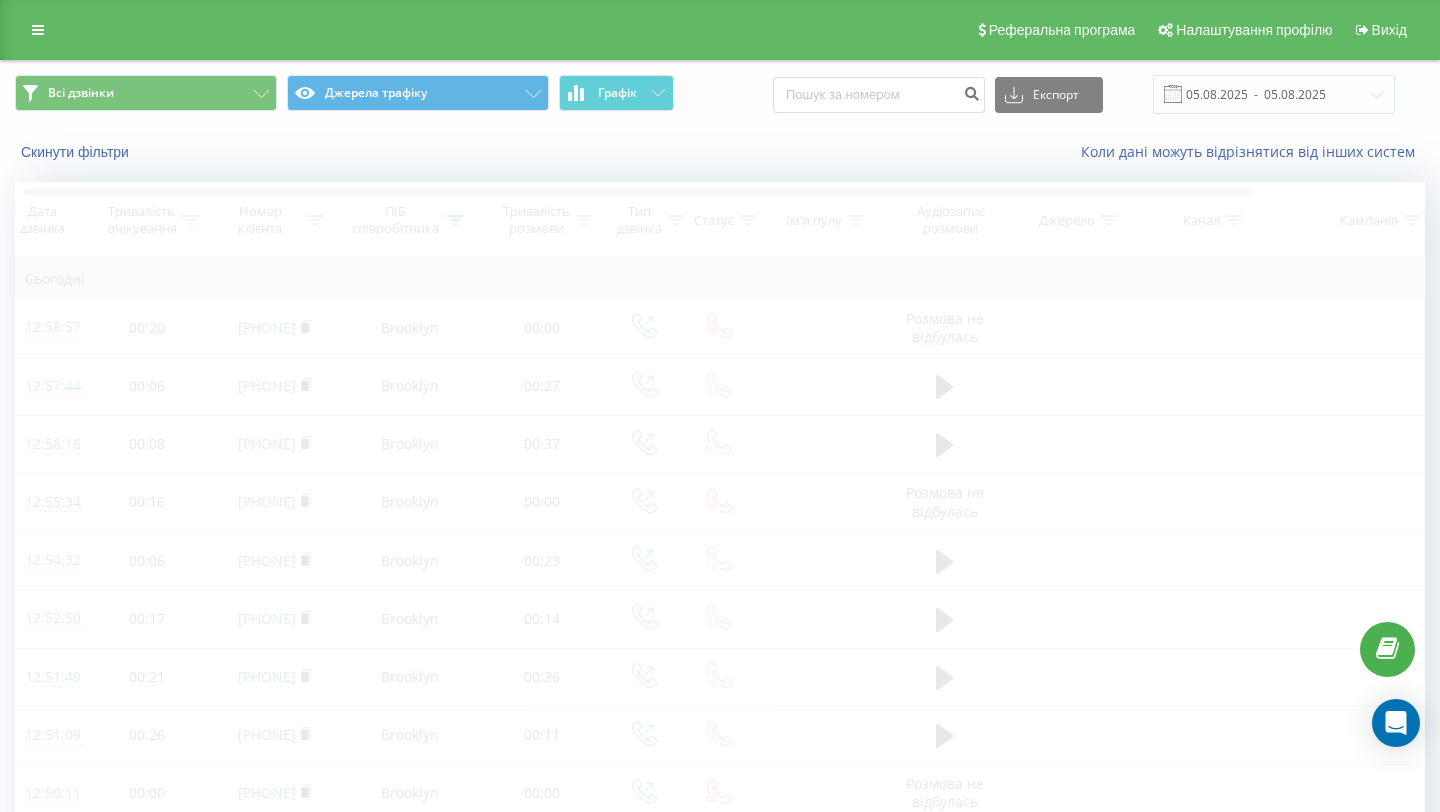 scroll, scrollTop: 0, scrollLeft: 0, axis: both 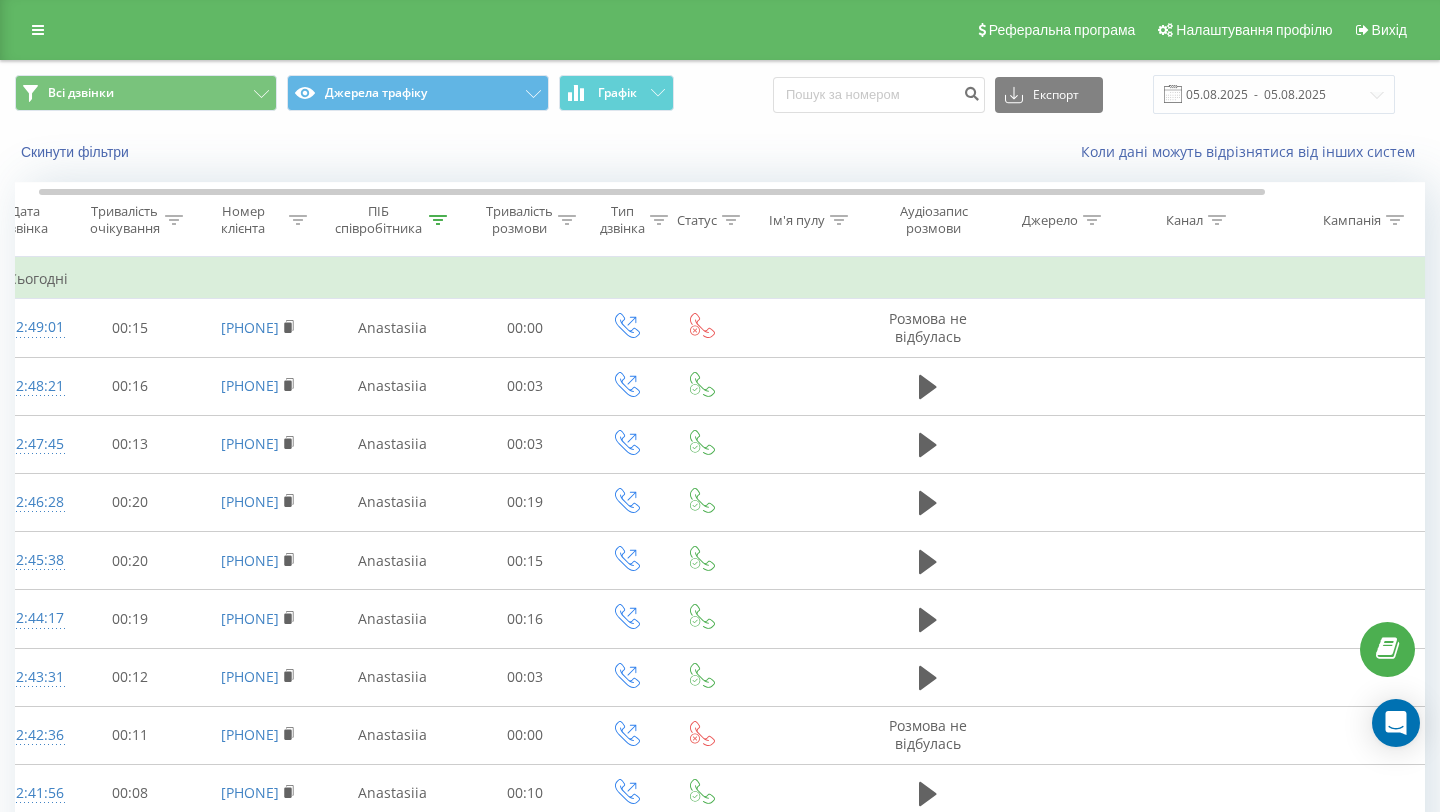 click on "ПІБ співробітника" at bounding box center [379, 220] 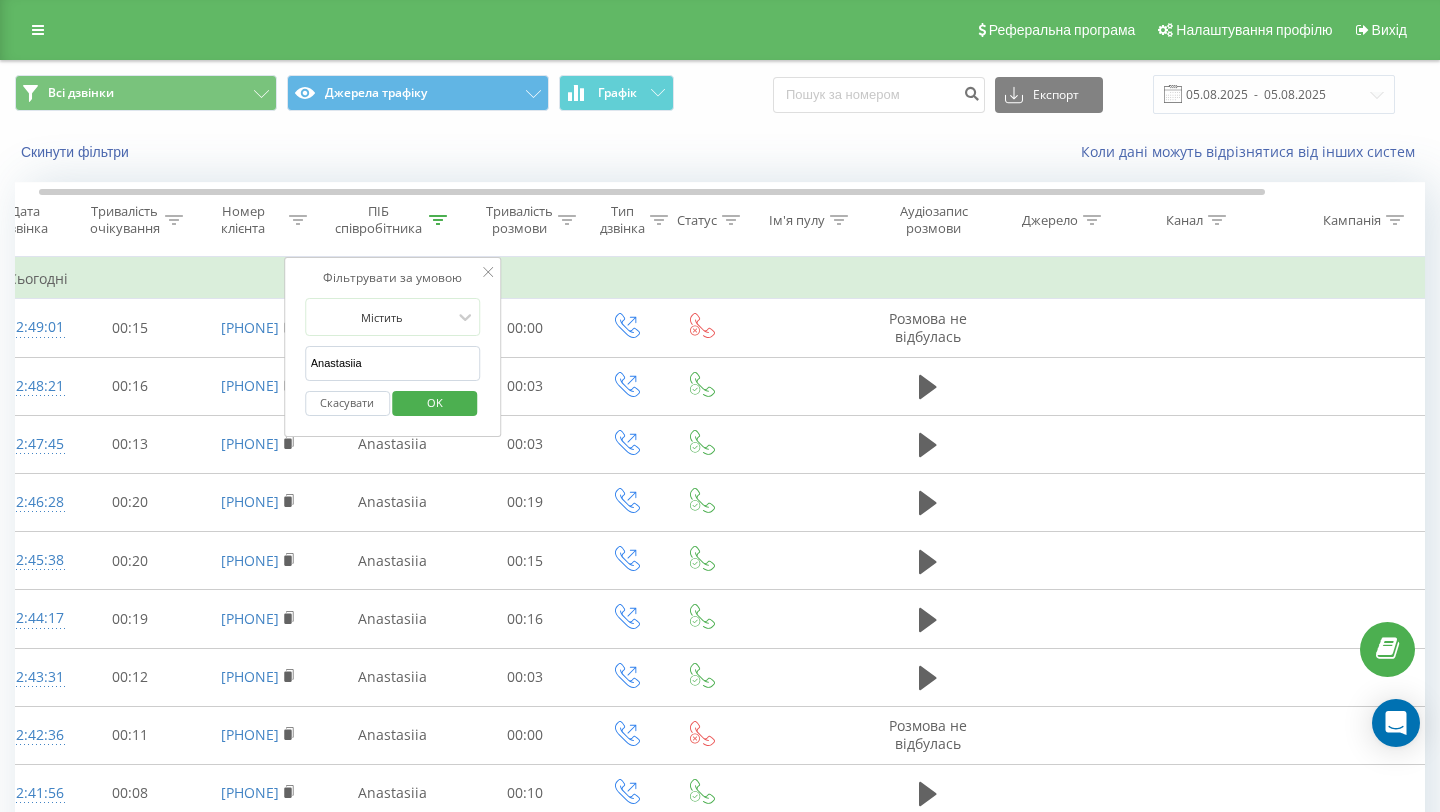 click on "Anastasiia" at bounding box center (393, 363) 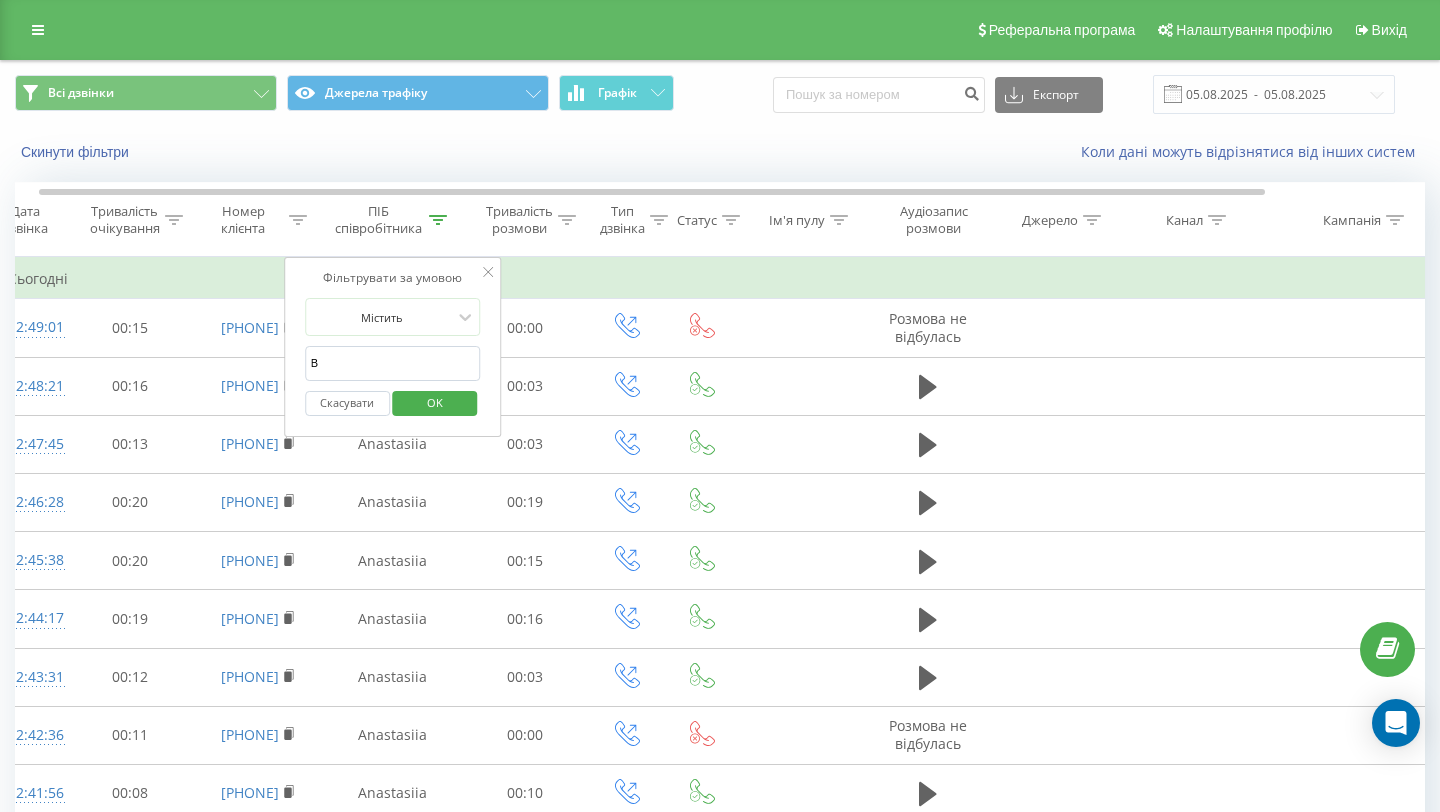 type on "Brooklyn" 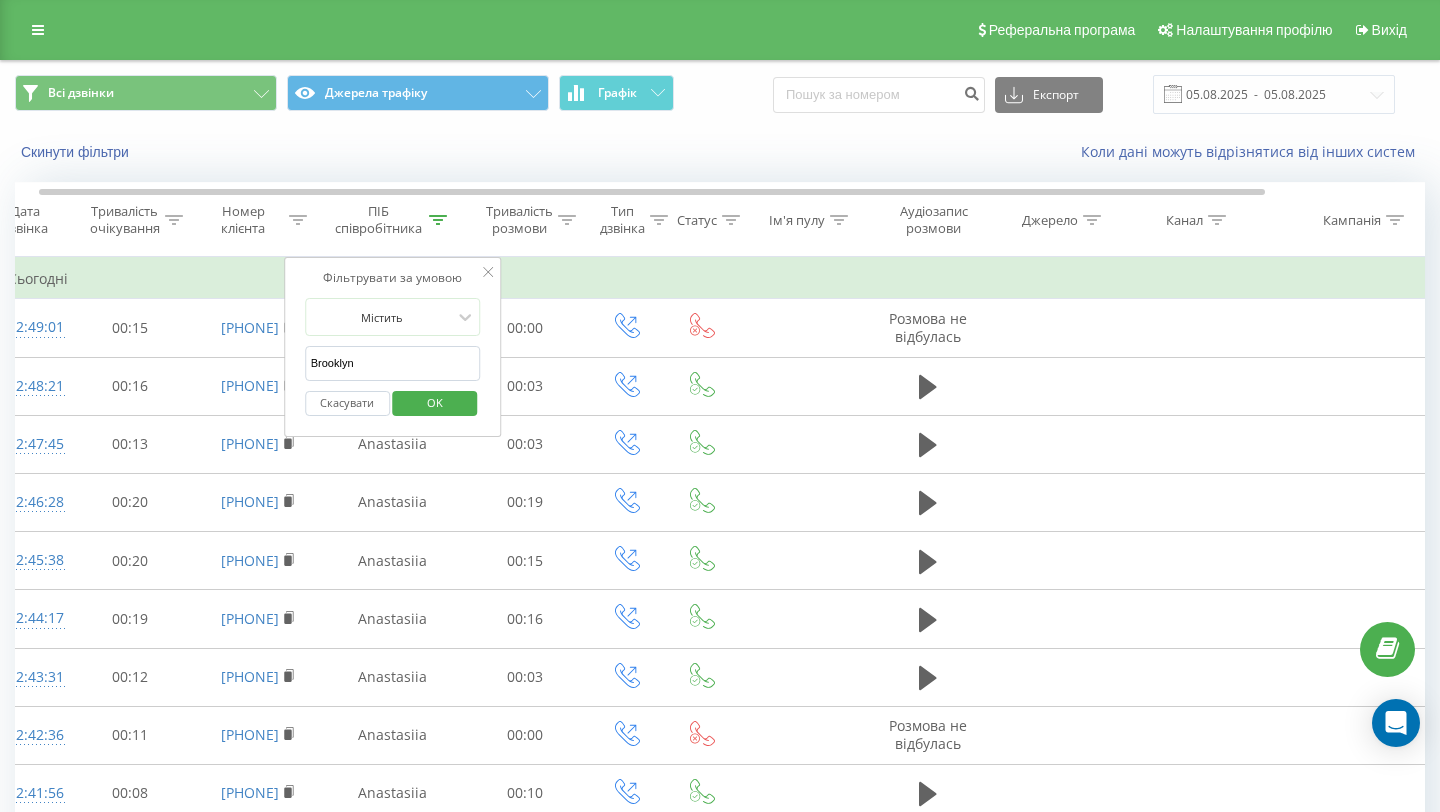 click on "OK" at bounding box center [435, 402] 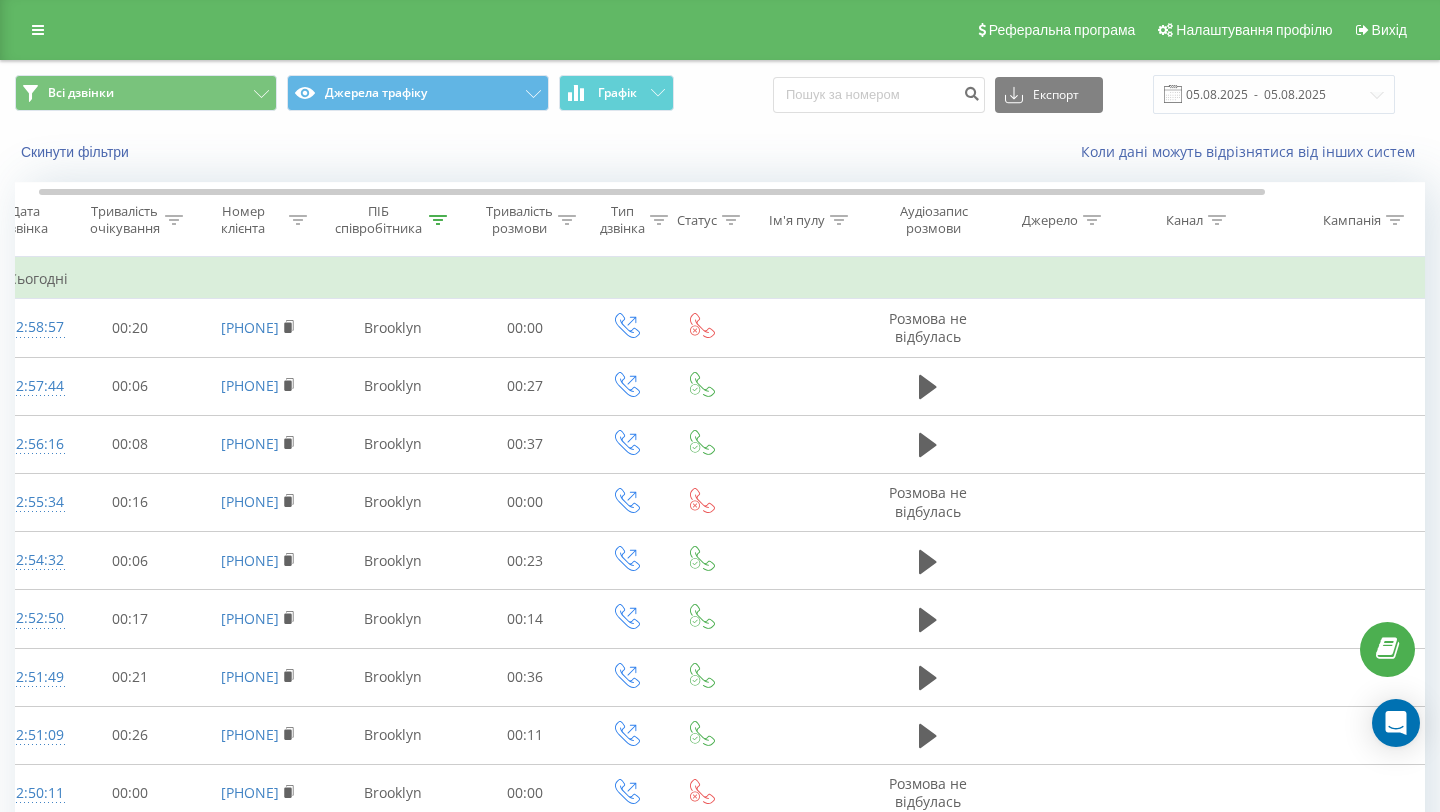 scroll, scrollTop: 0, scrollLeft: 0, axis: both 